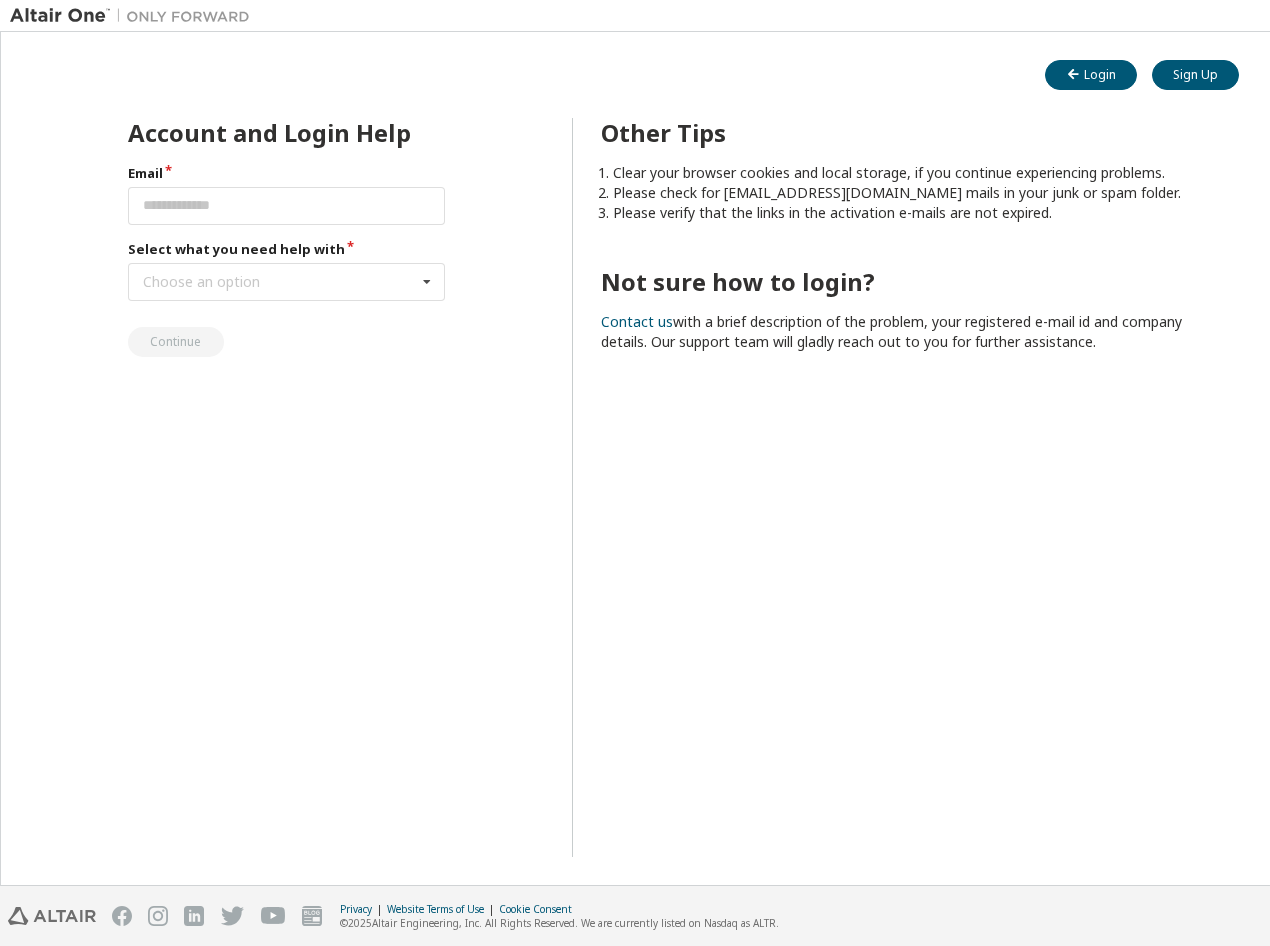 scroll, scrollTop: 0, scrollLeft: 0, axis: both 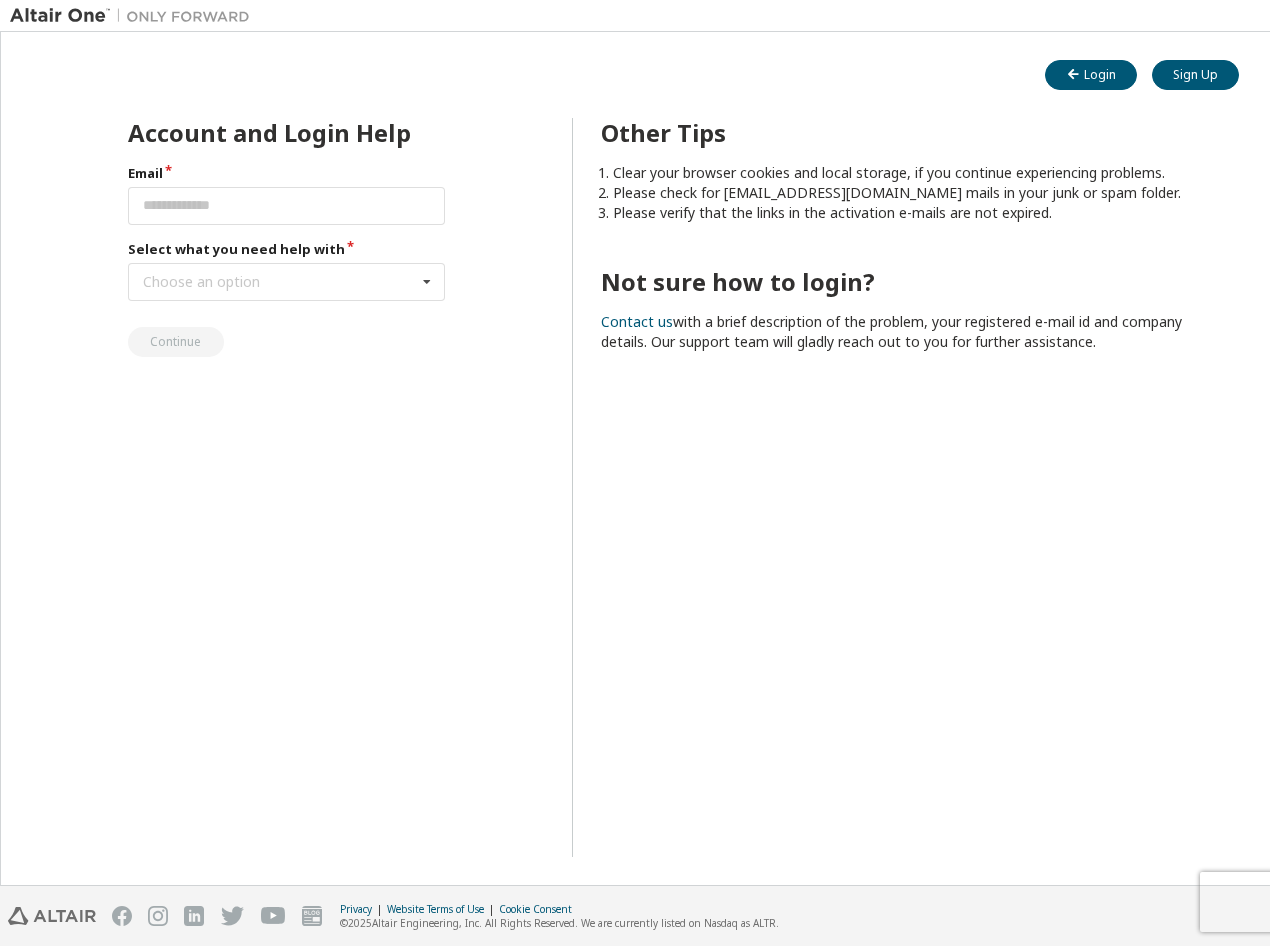 click at bounding box center [286, 206] 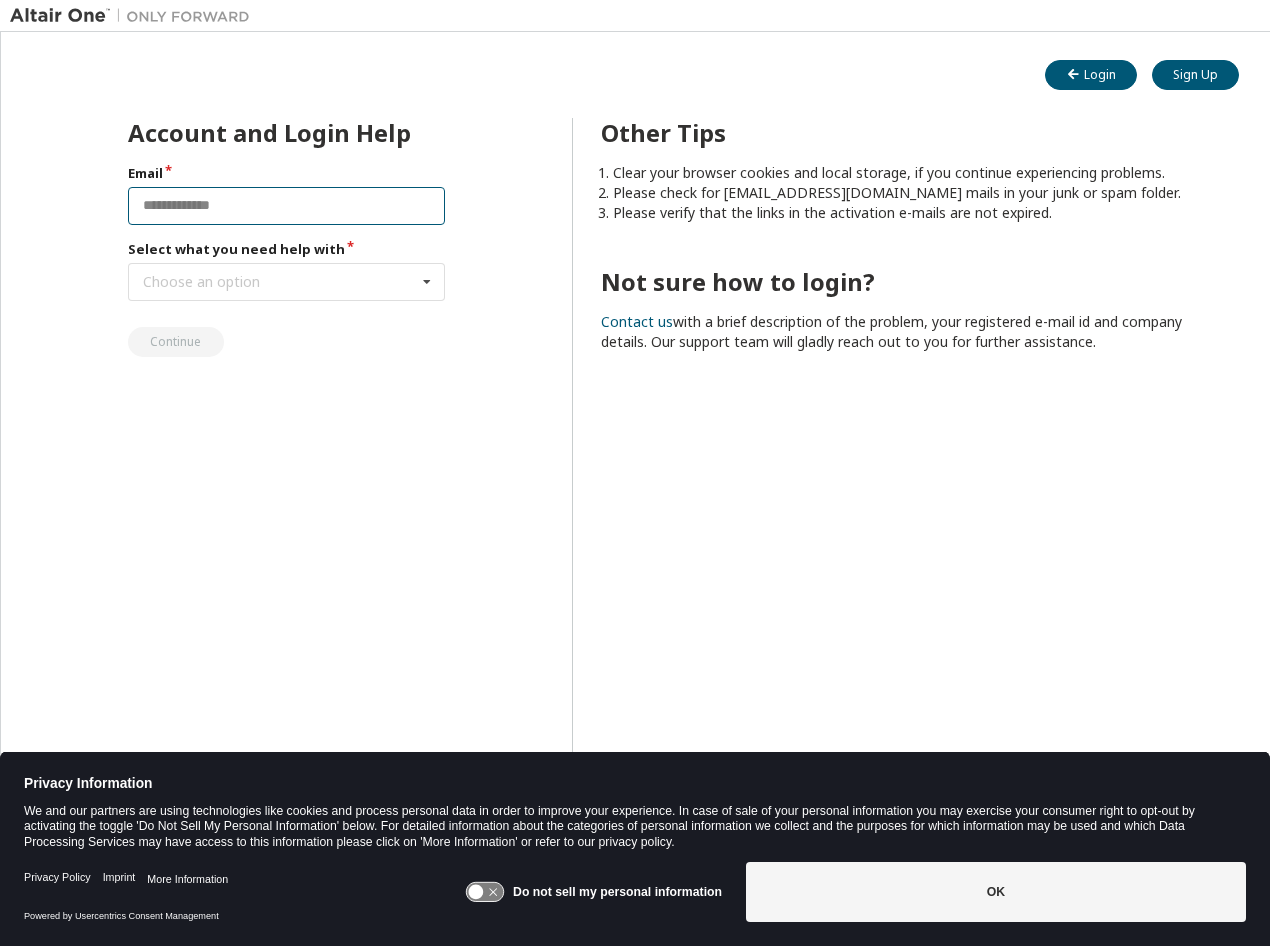 click at bounding box center (286, 206) 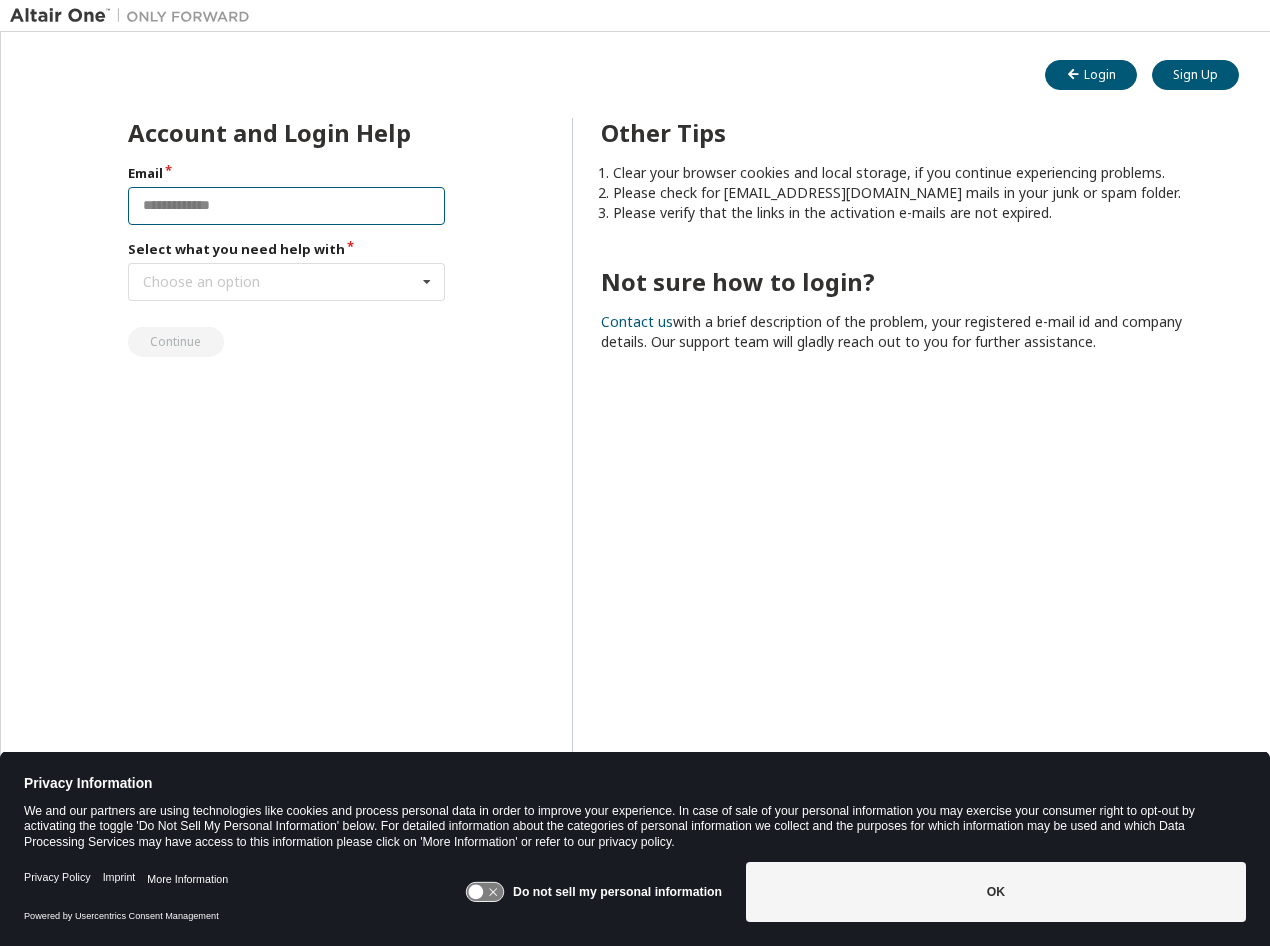 type on "**********" 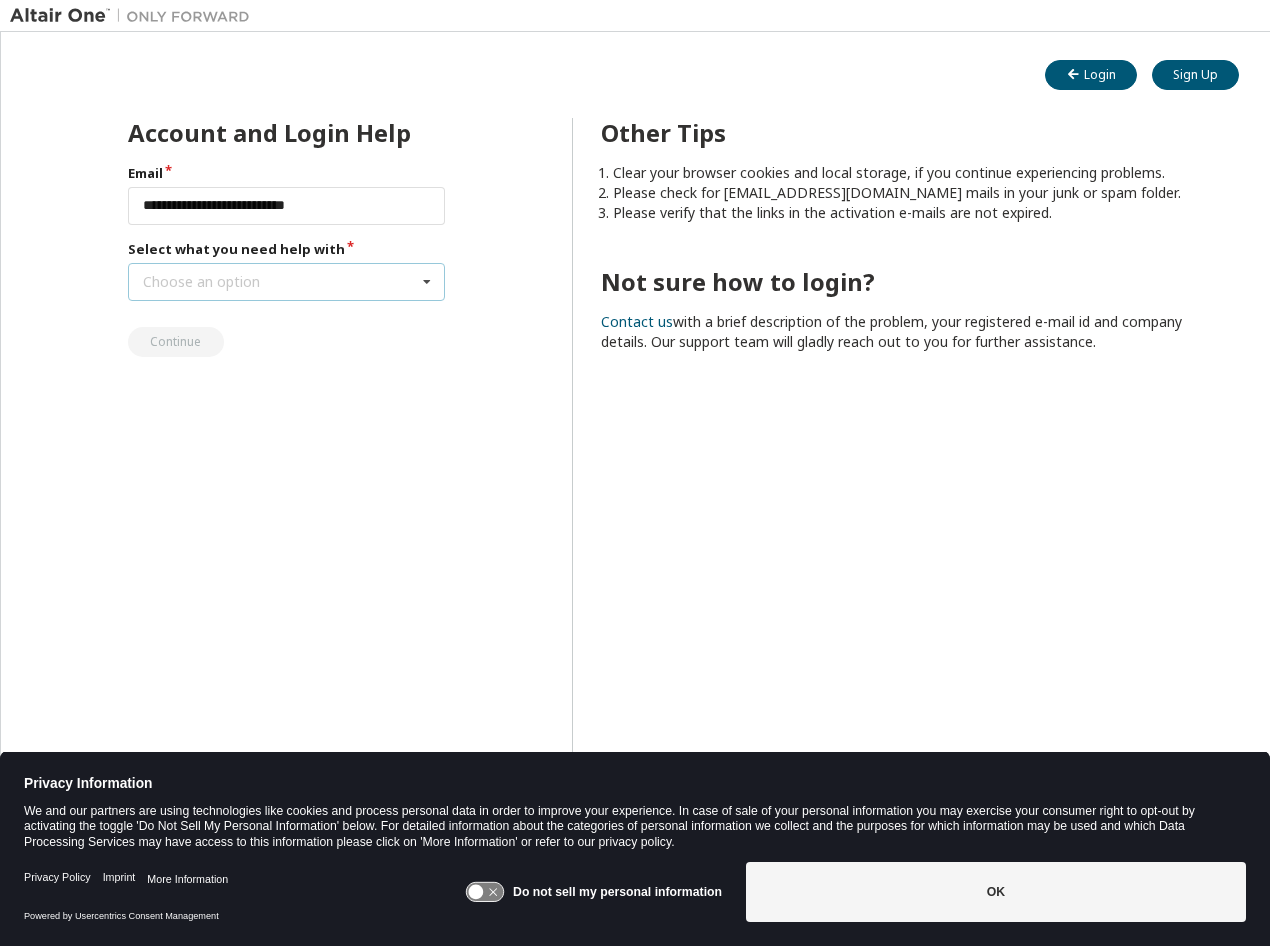 click on "Choose an option" at bounding box center [201, 282] 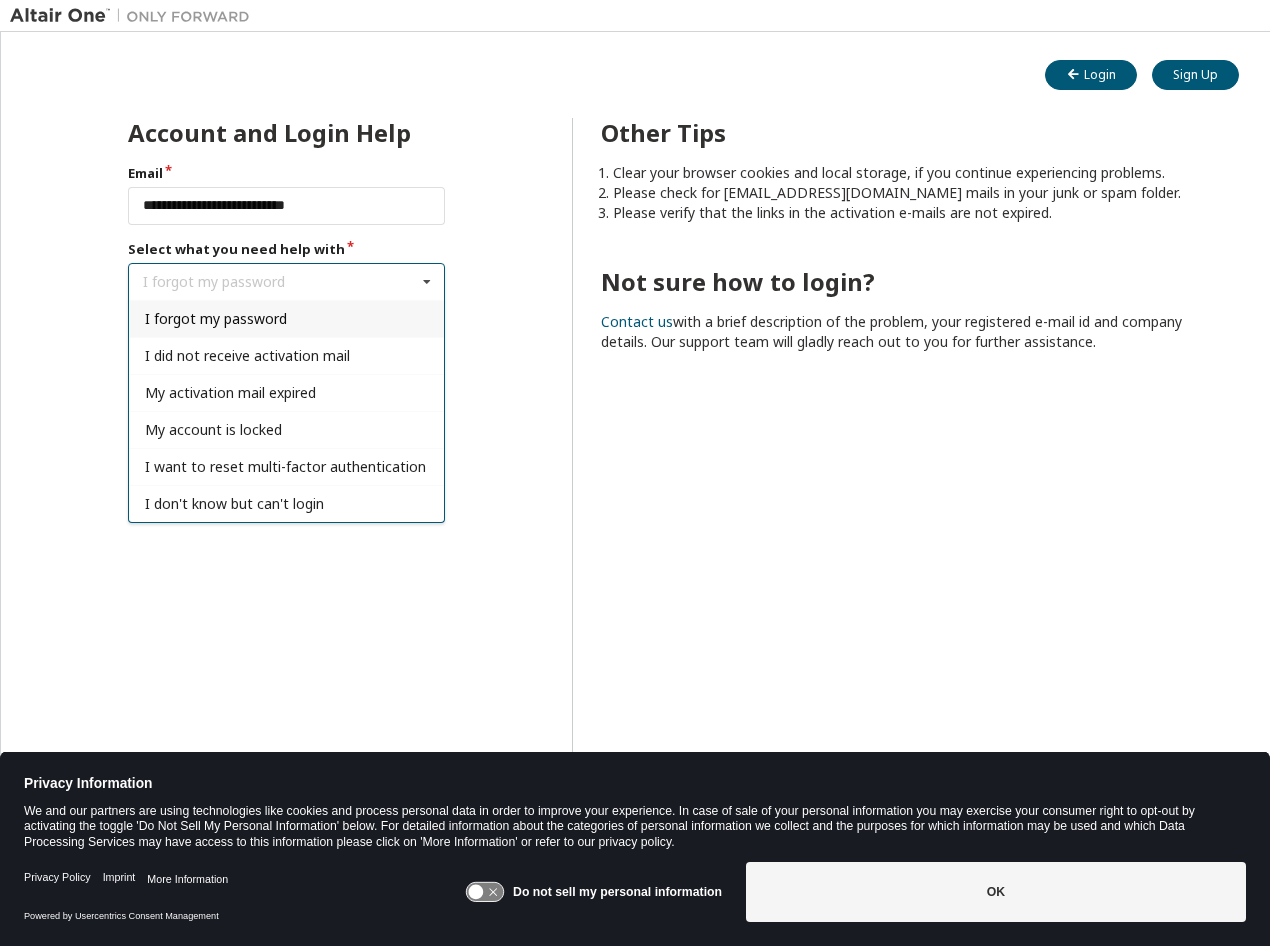 click on "I forgot my password" at bounding box center (216, 318) 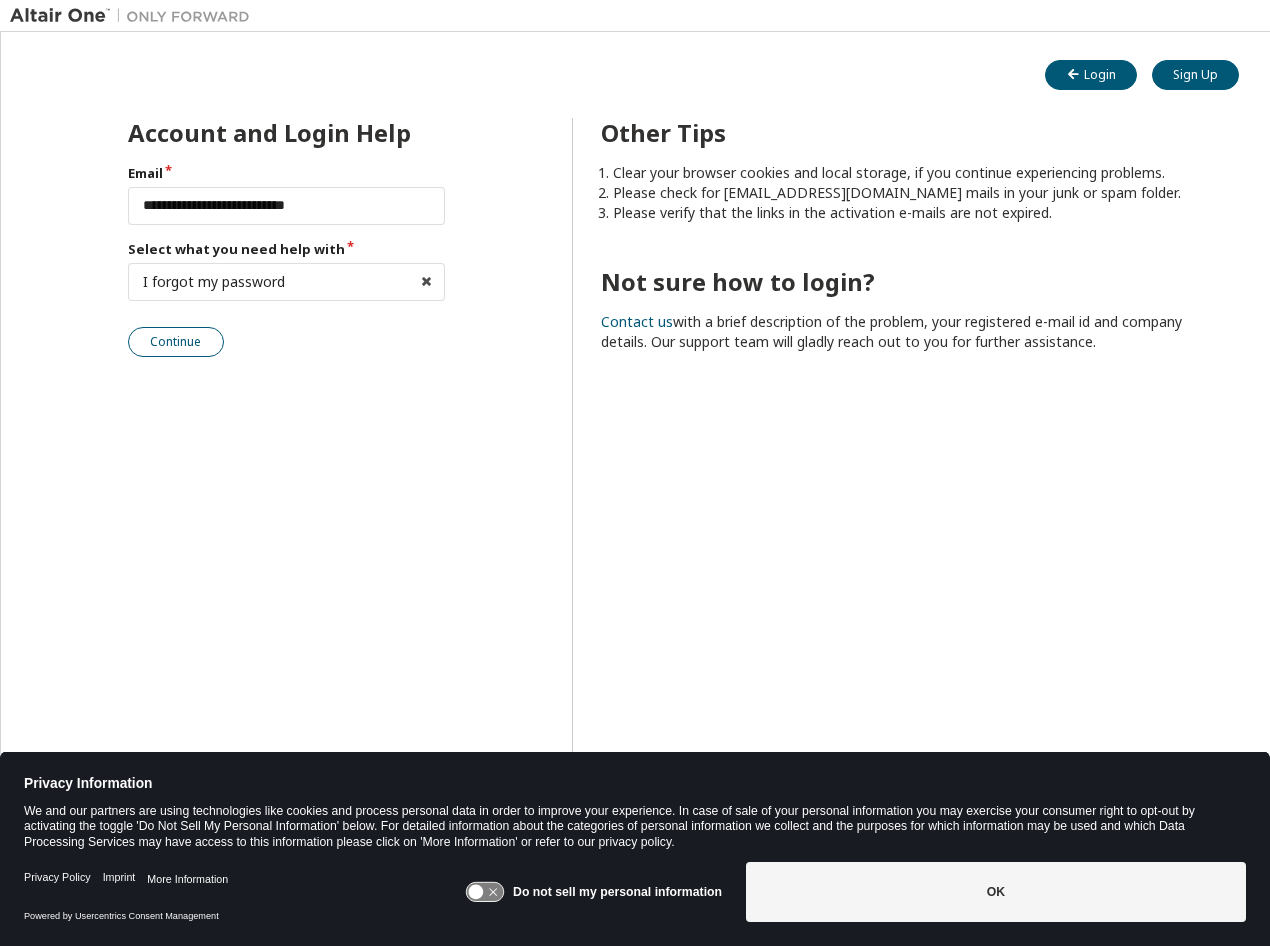 click on "Continue" at bounding box center (176, 342) 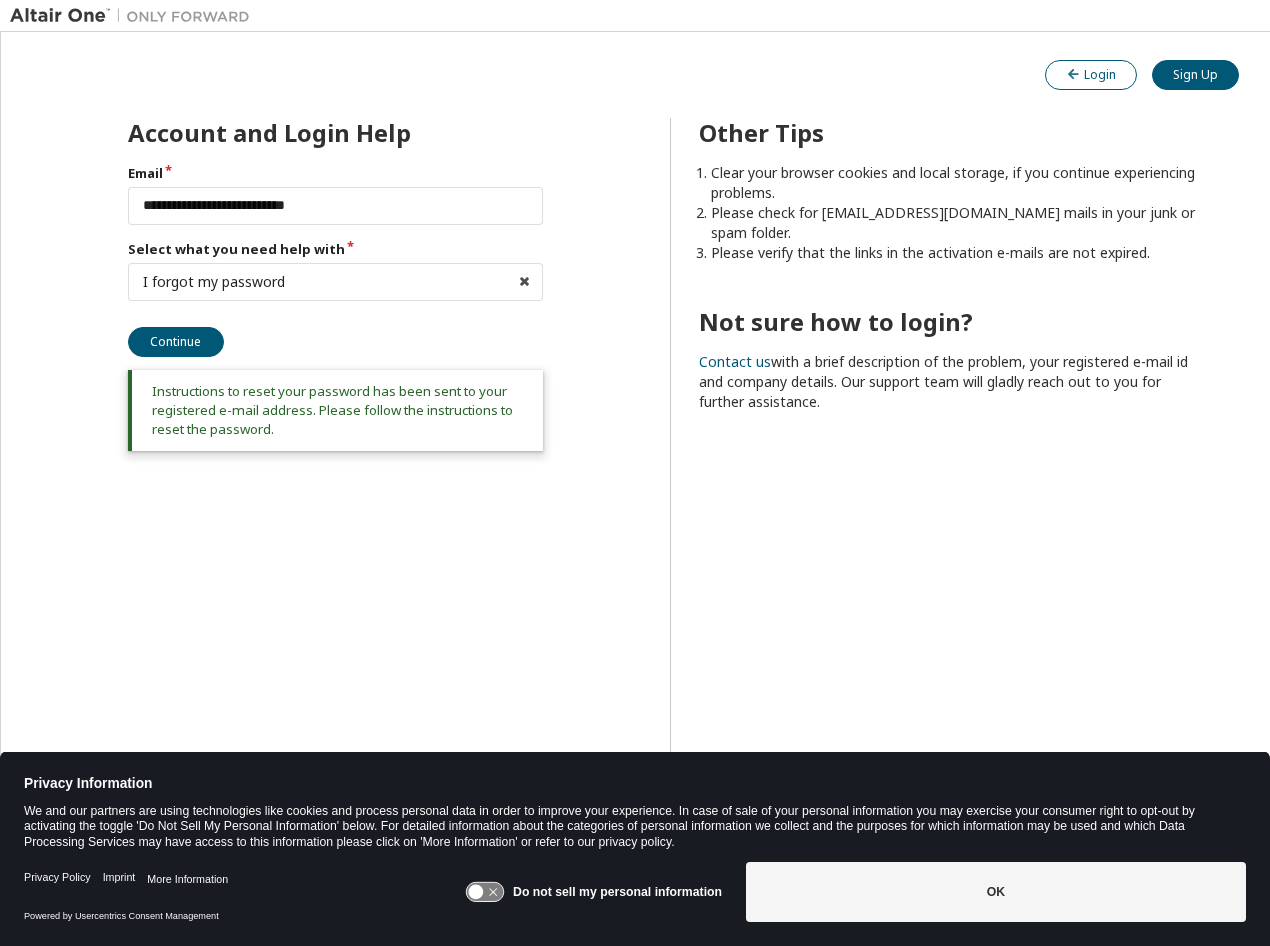 click at bounding box center (1073, 75) 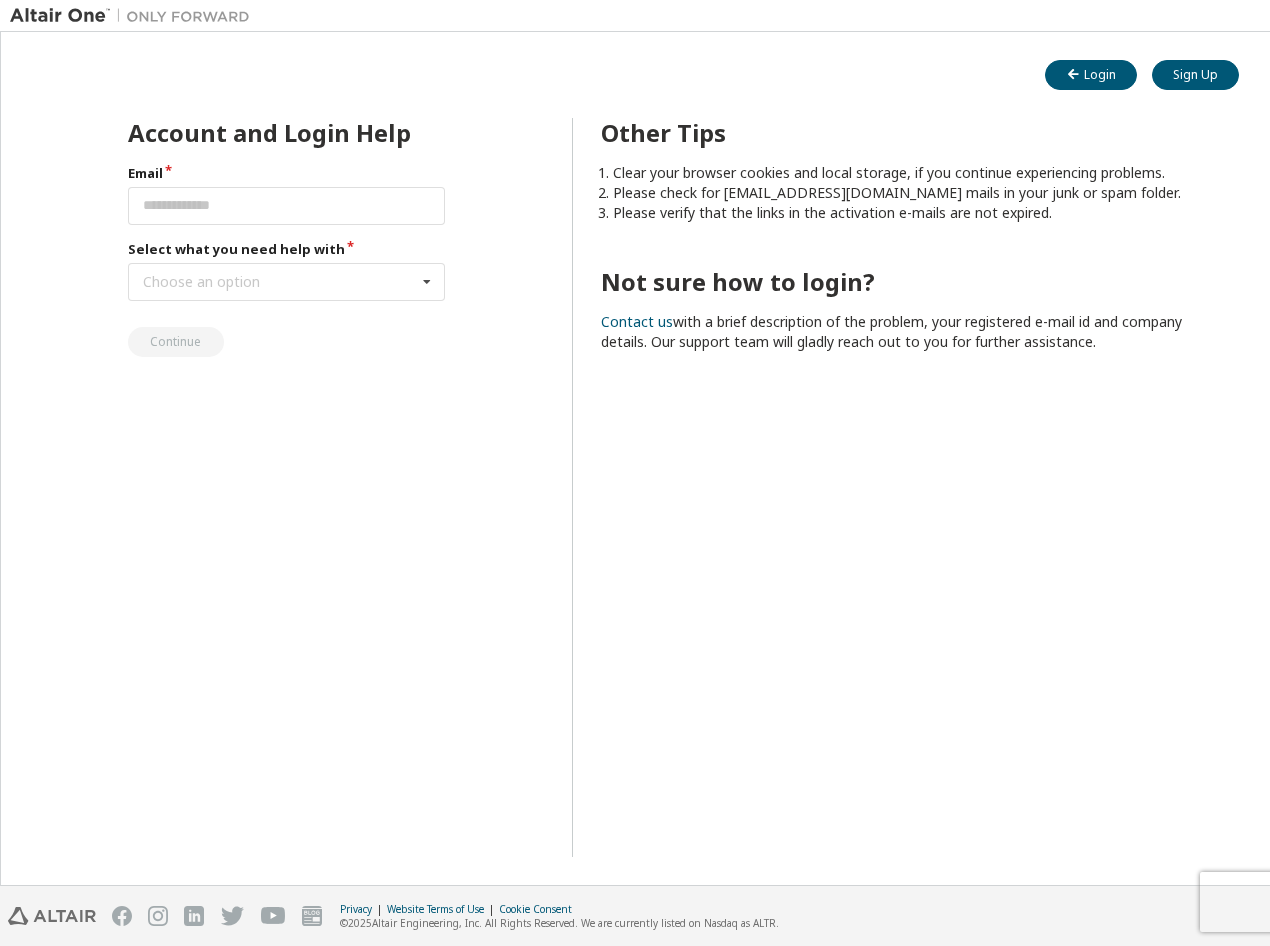 scroll, scrollTop: 0, scrollLeft: 0, axis: both 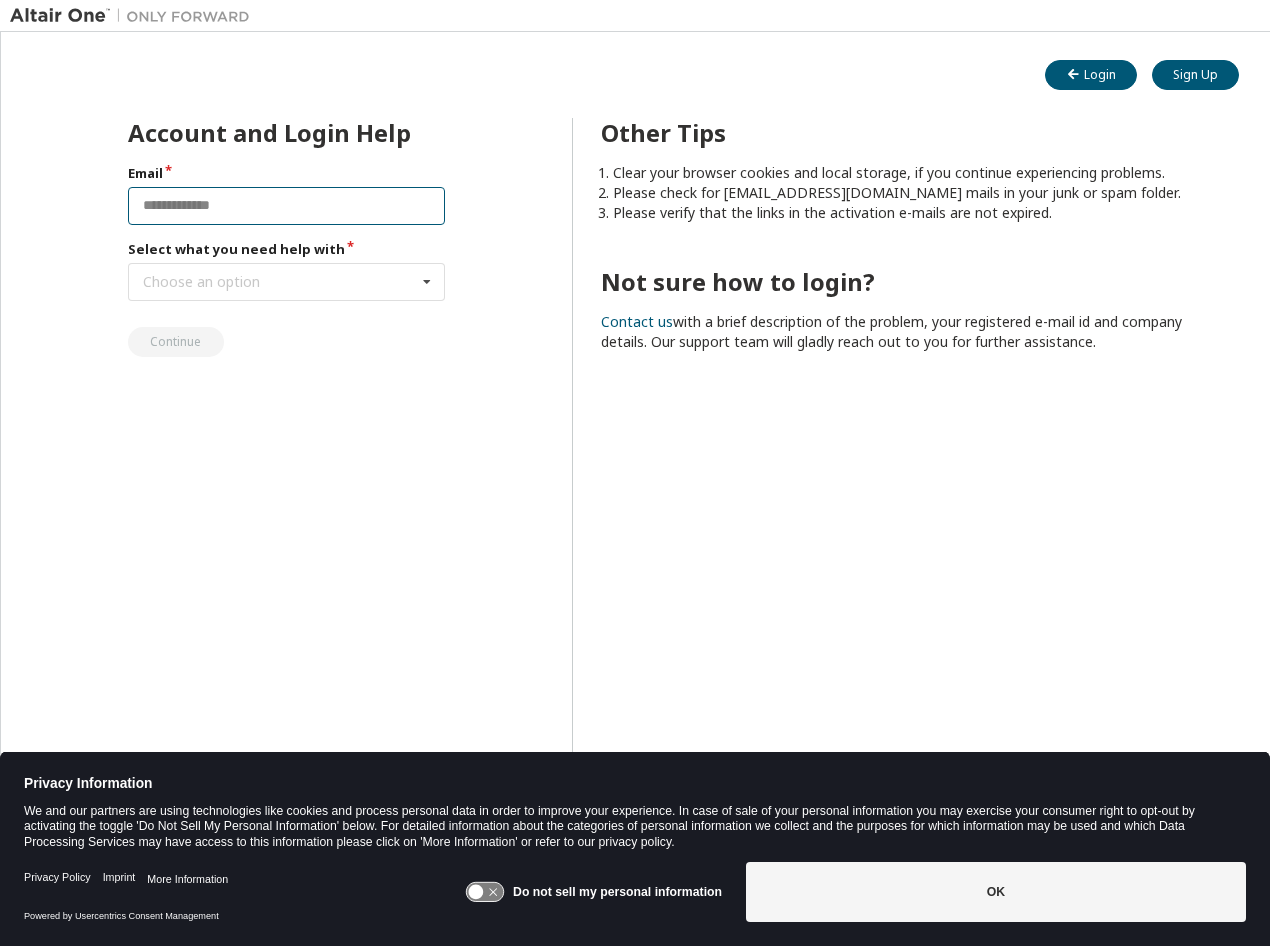 click at bounding box center (286, 206) 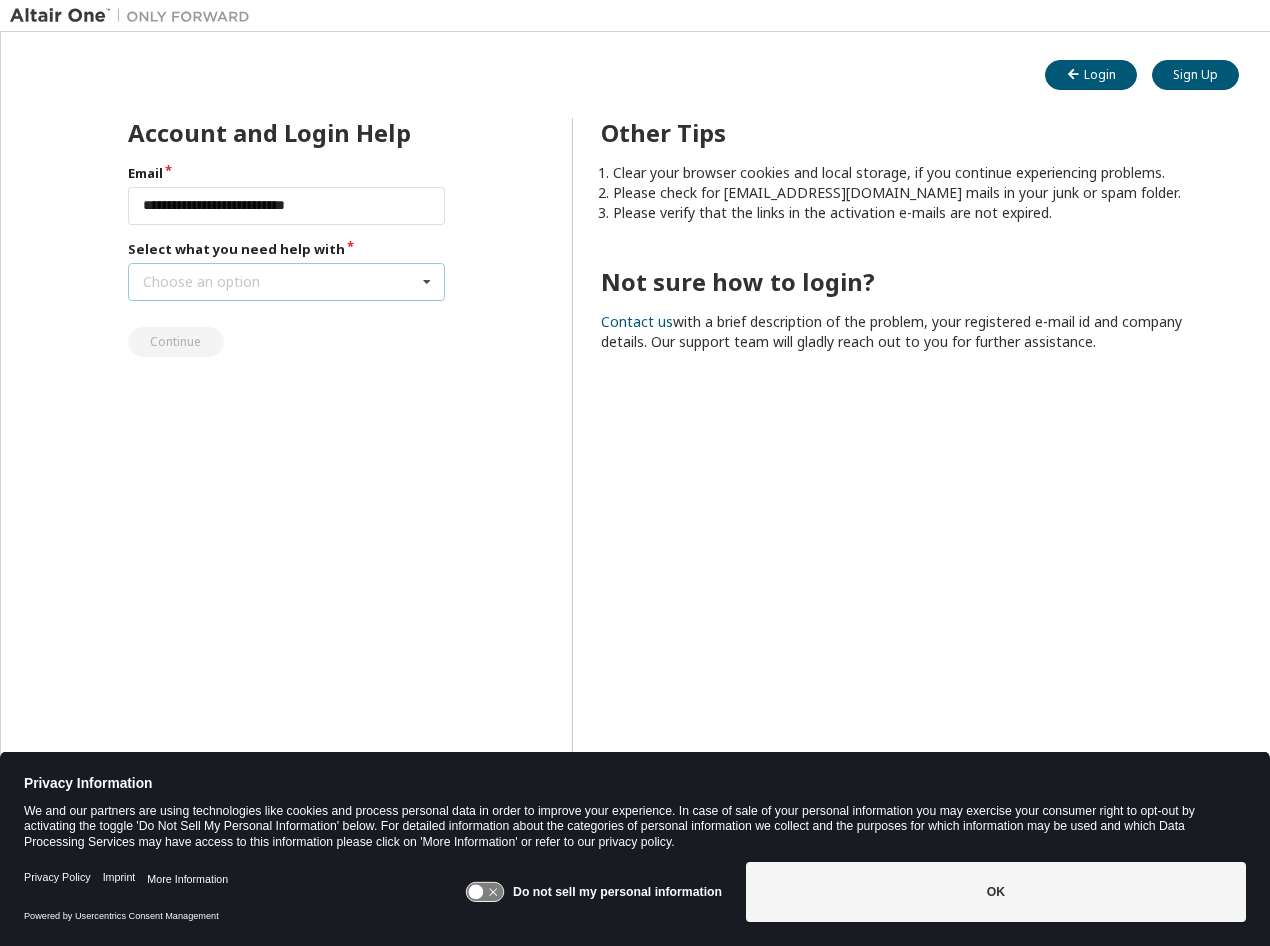 click on "Choose an option I forgot my password I did not receive activation mail My activation mail expired My account is locked I want to reset multi-factor authentication I don't know but can't login" at bounding box center [286, 282] 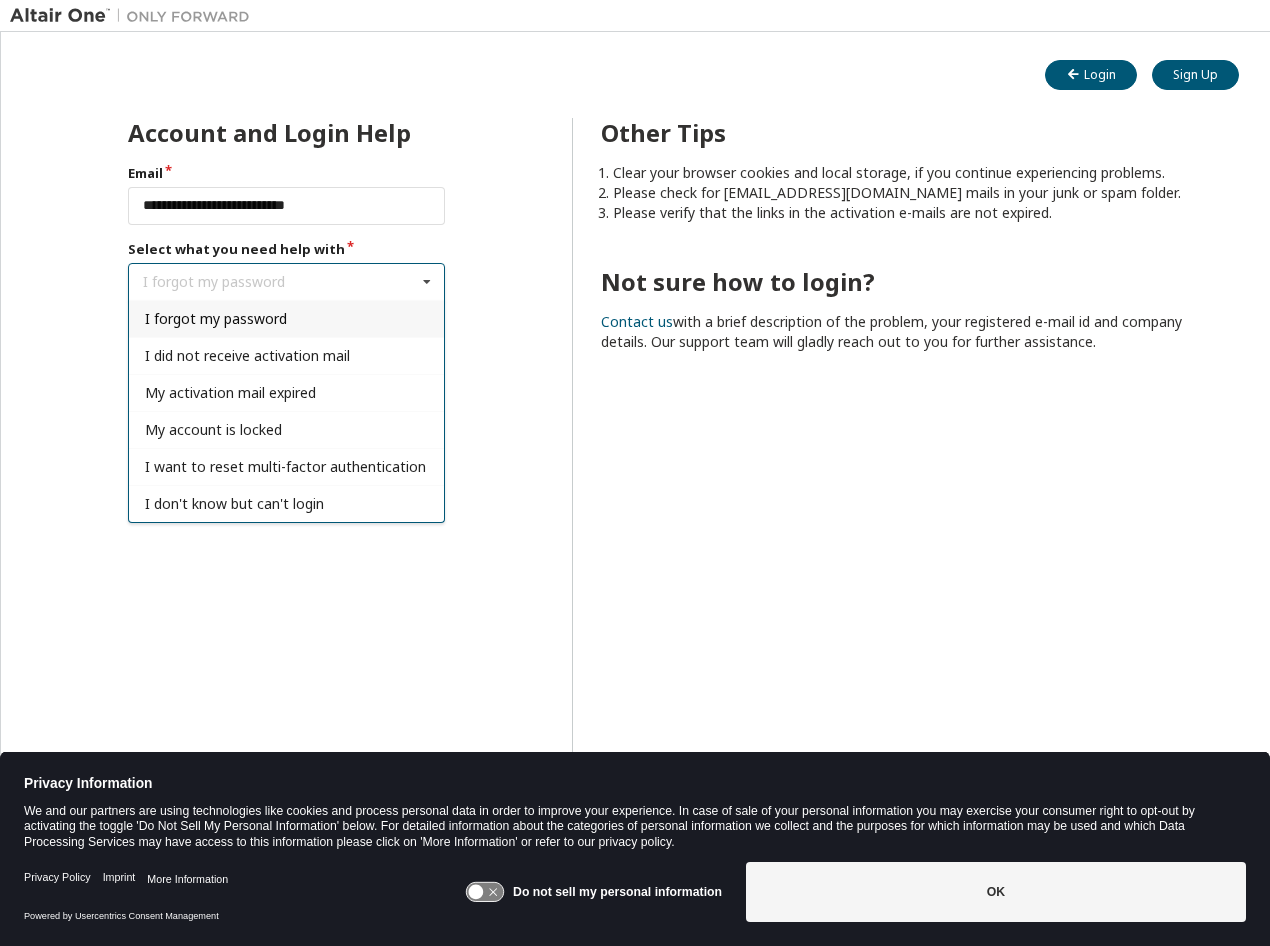 click on "I forgot my password" at bounding box center (216, 318) 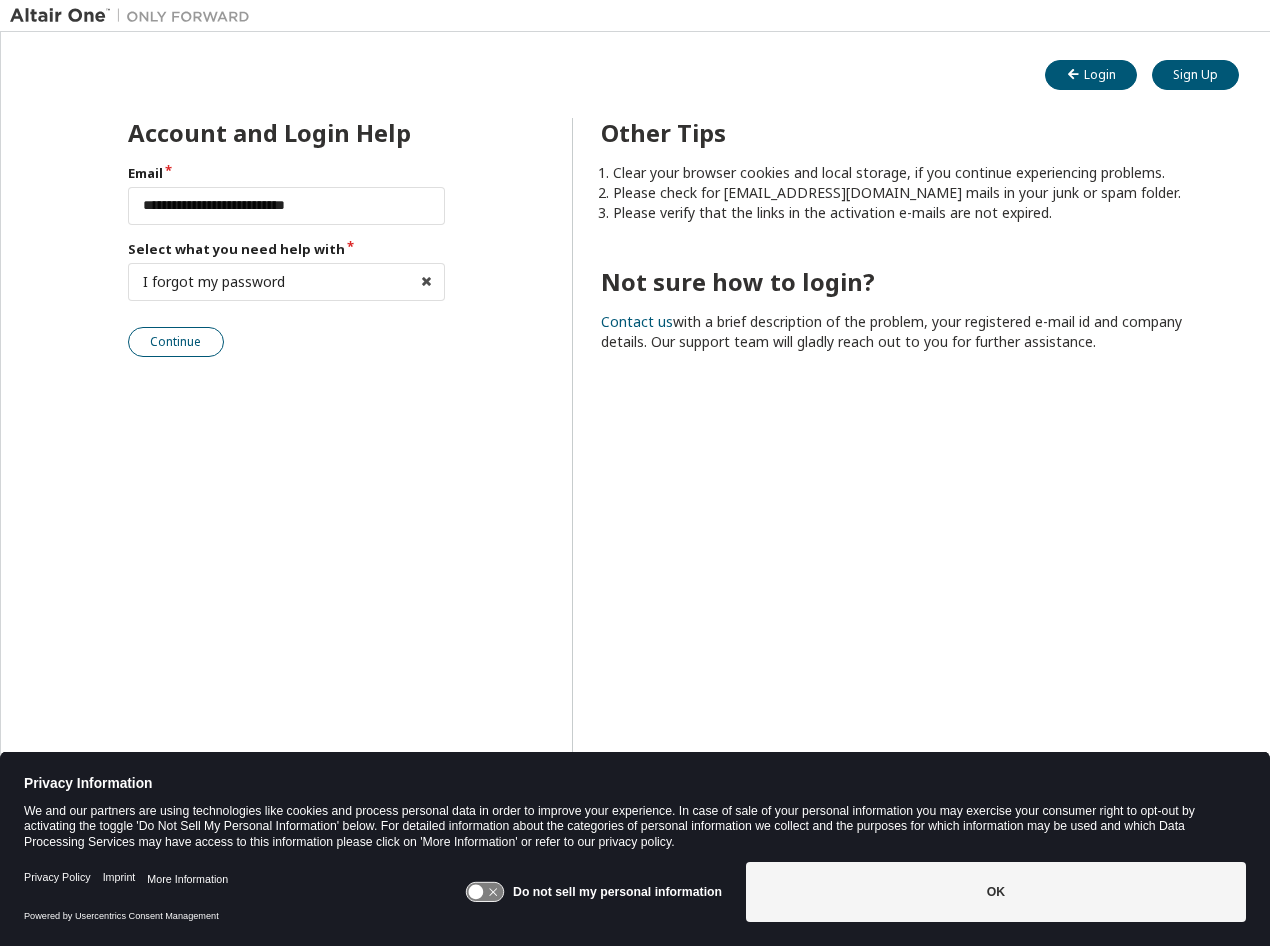 click on "Continue" at bounding box center [176, 342] 